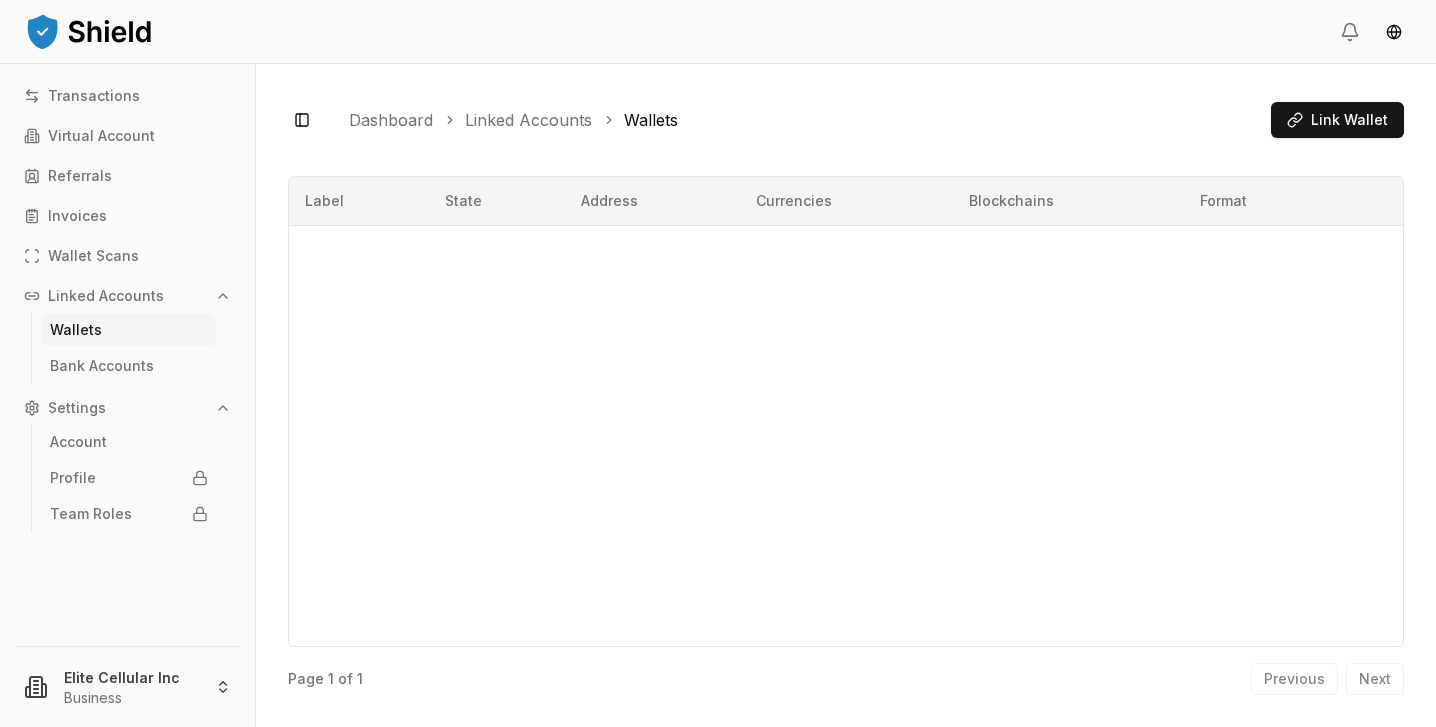 scroll, scrollTop: 0, scrollLeft: 0, axis: both 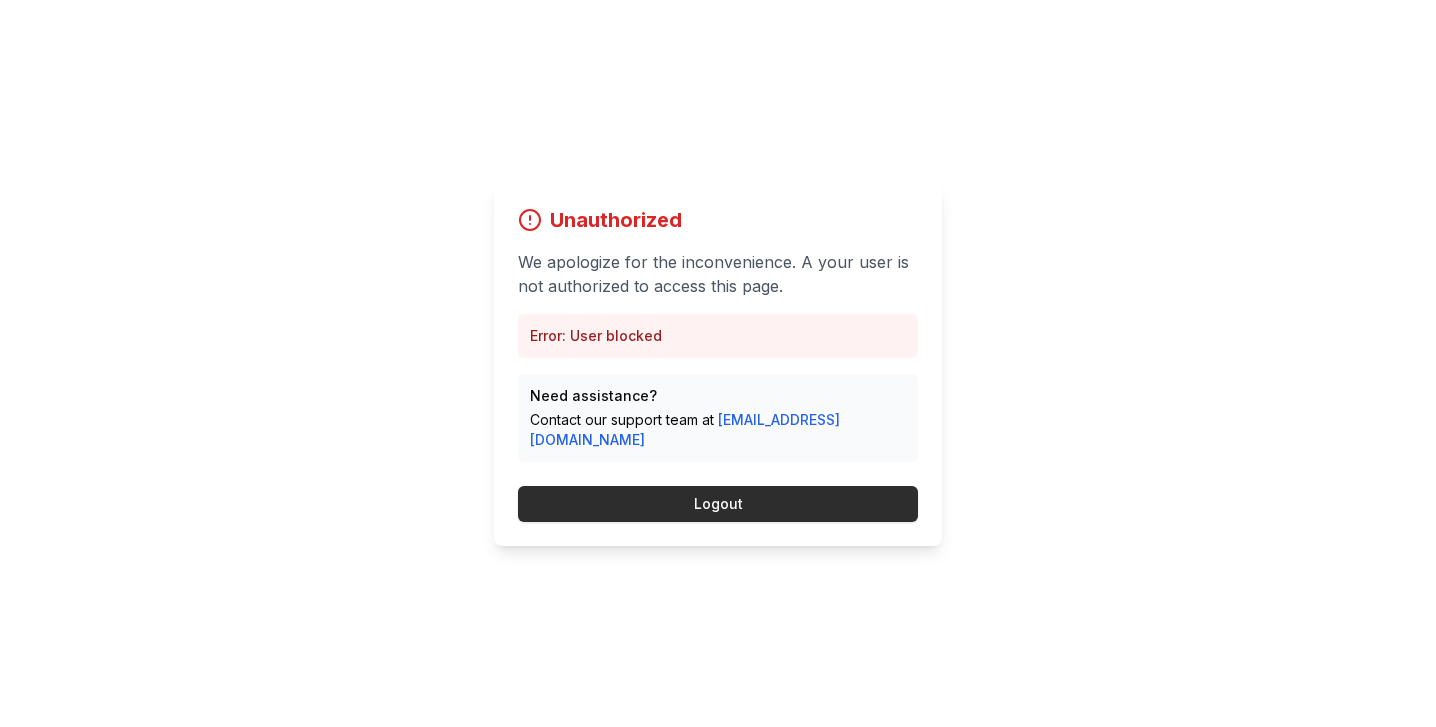 click on "Logout" at bounding box center [718, 504] 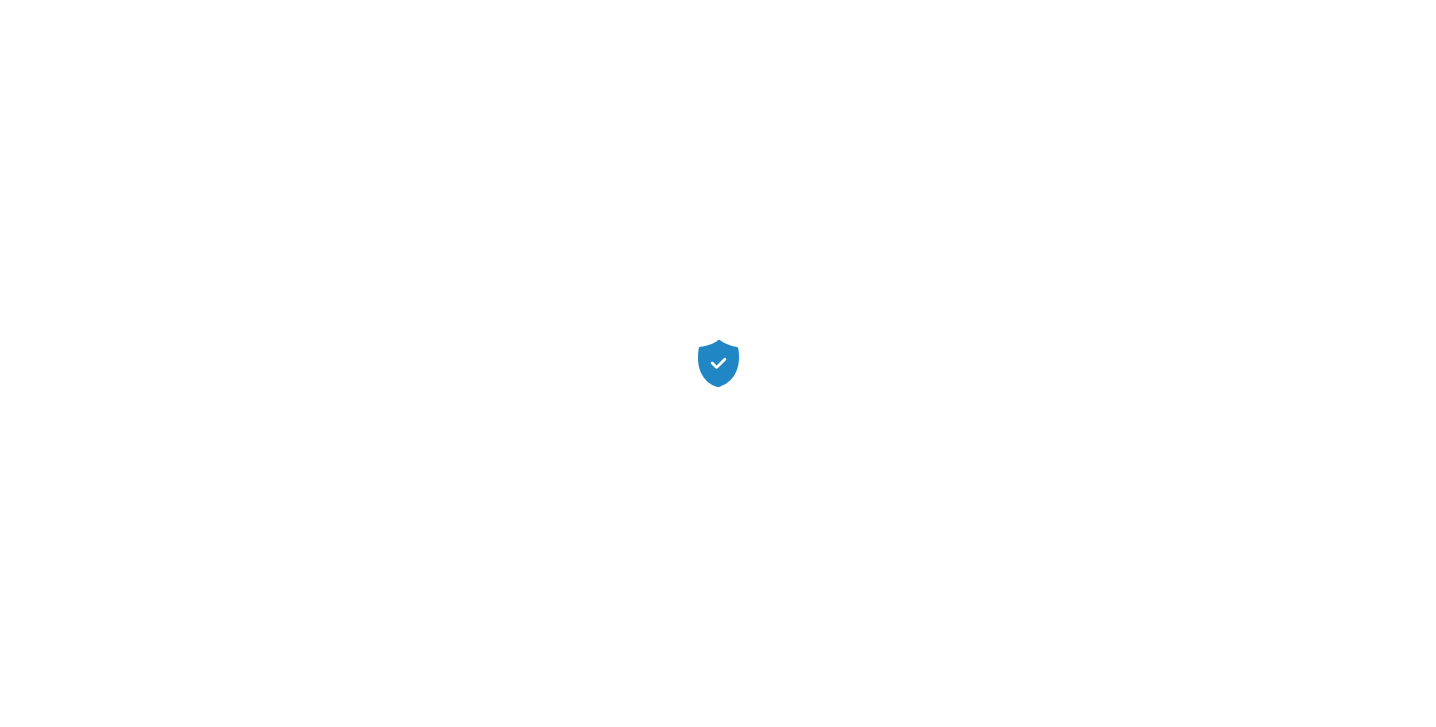 scroll, scrollTop: 0, scrollLeft: 0, axis: both 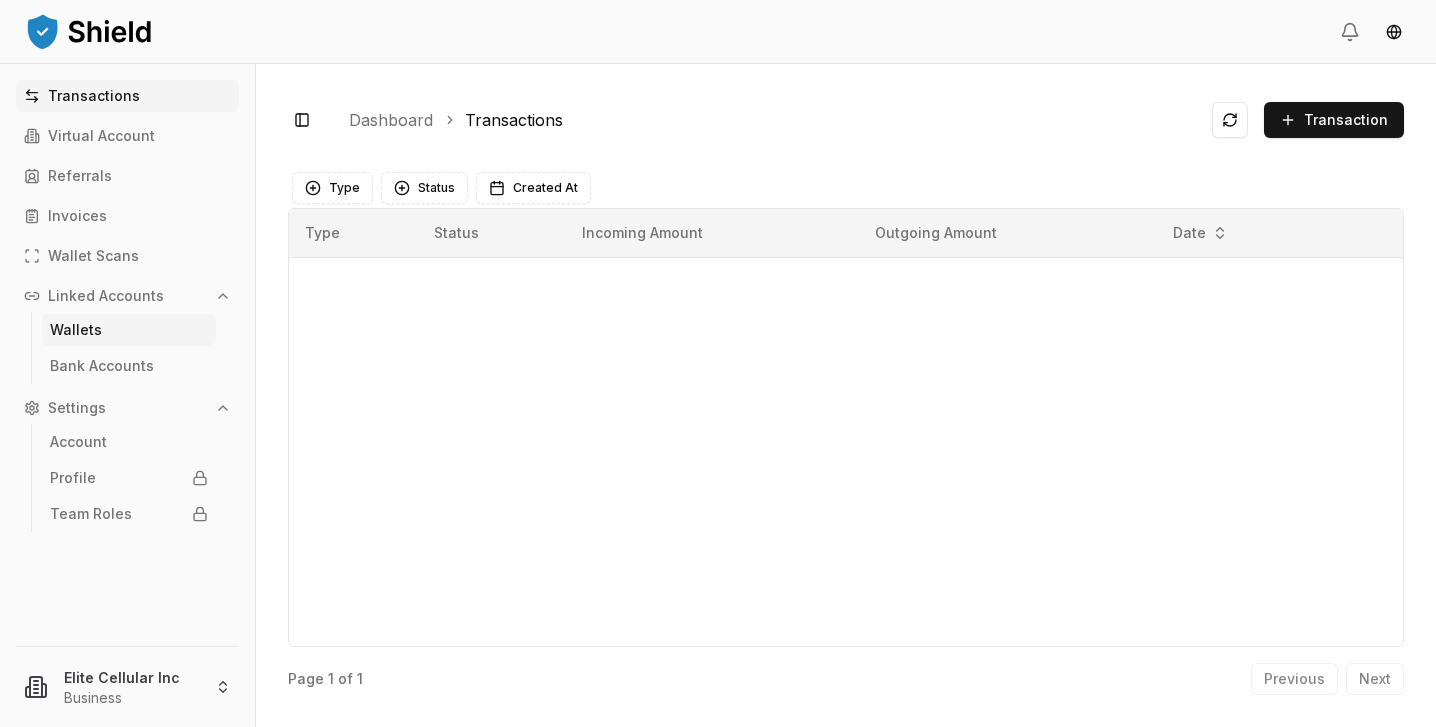 click on "Wallets" at bounding box center [76, 330] 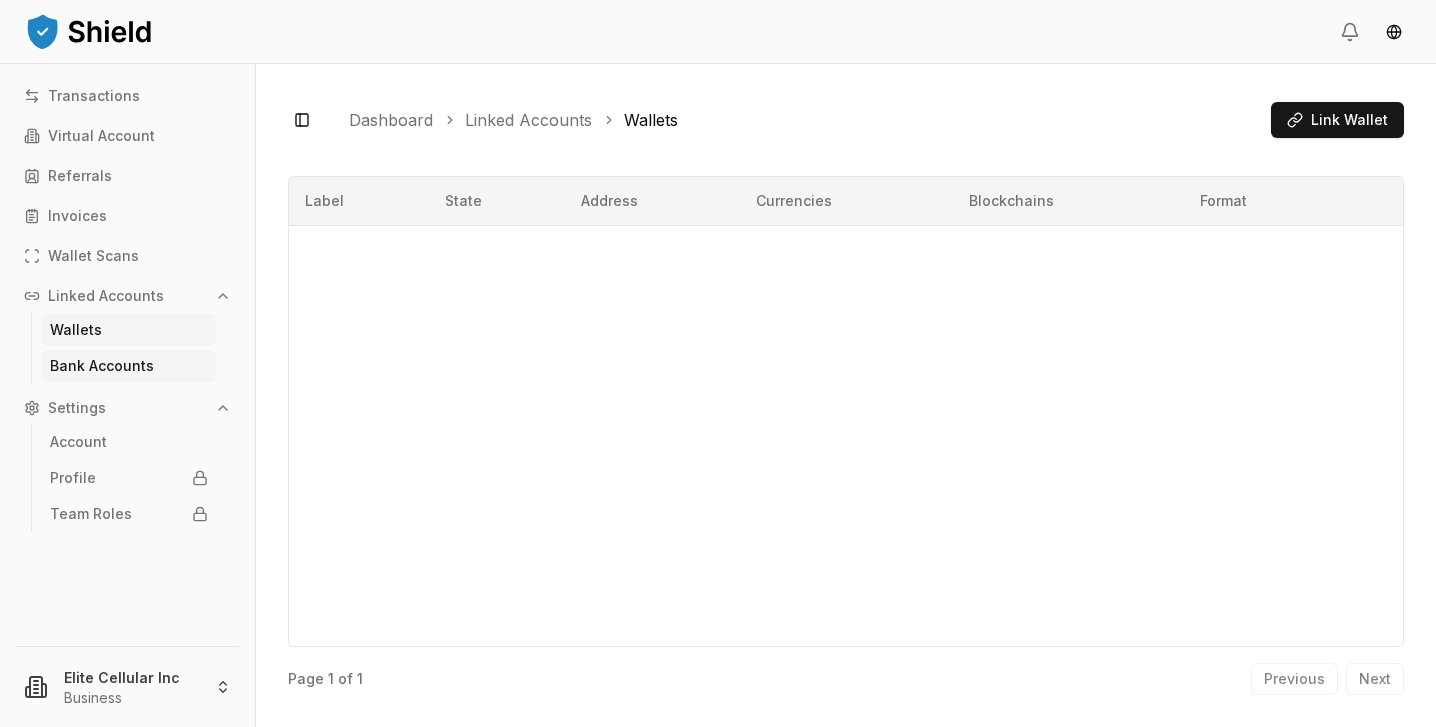 click on "Bank Accounts" at bounding box center [129, 366] 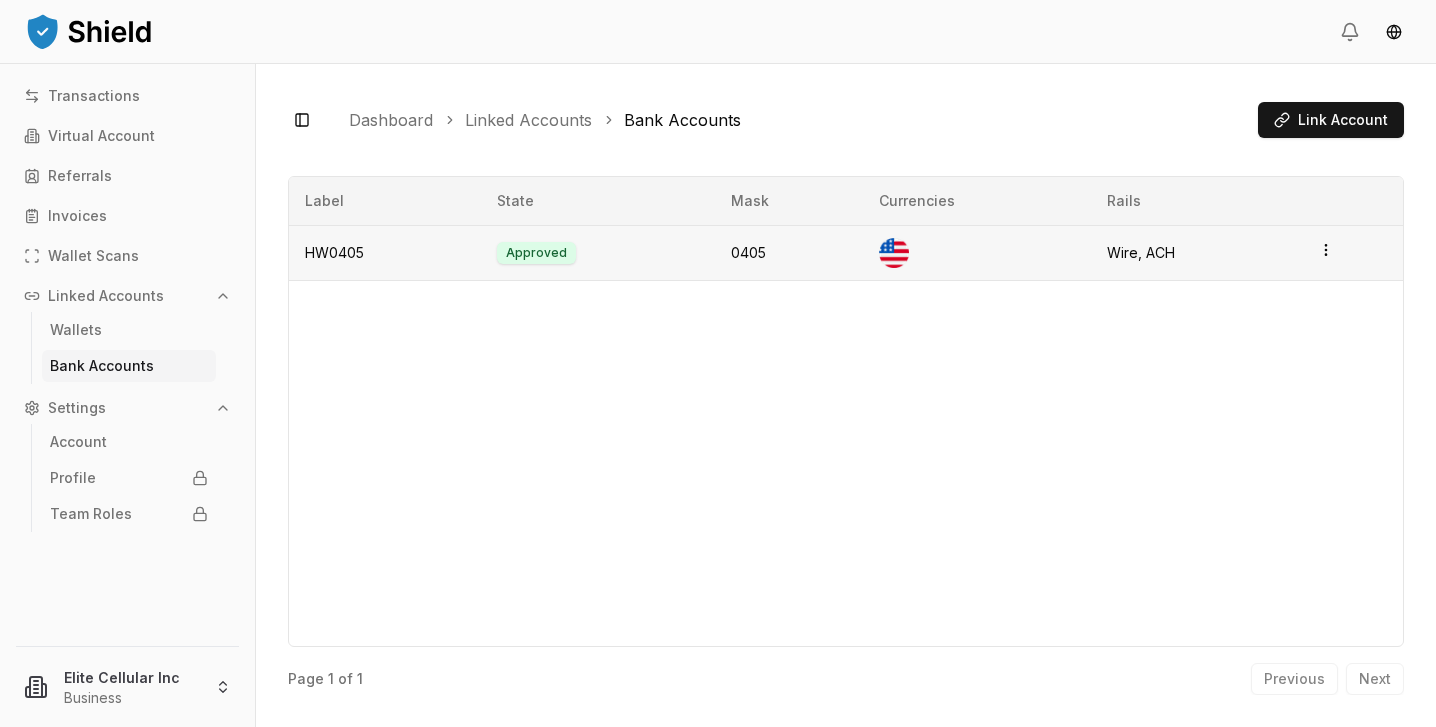 click on "HW0405" at bounding box center (385, 252) 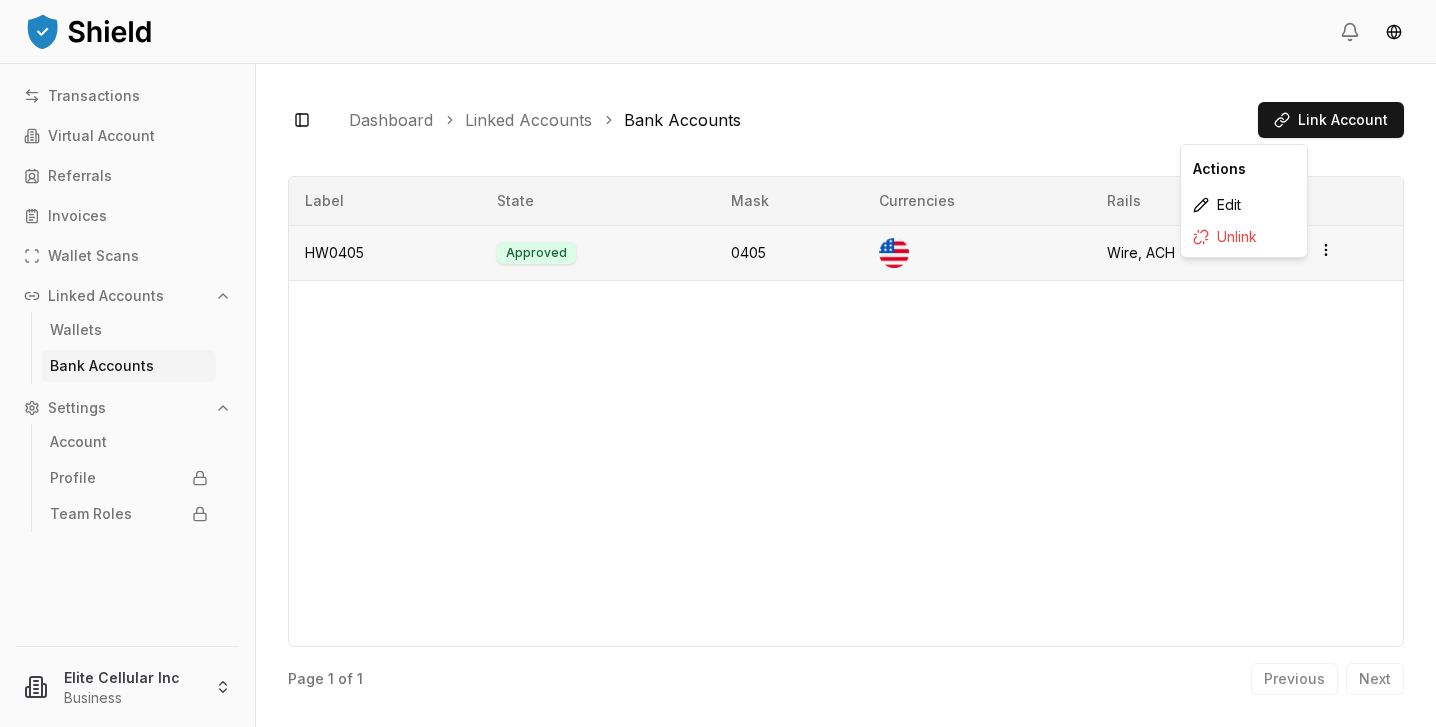 click on "Transactions Virtual Account Referrals Invoices Wallet Scans Linked Accounts Wallets Bank Accounts Settings Account Profile Team Roles Elite Cellular Inc Business Toggle Sidebar Dashboard Linked Accounts Bank Accounts   Link Account HW0405 Approved 0405 Currencies Rails Wire, ACH Page 1 of 1 Previous Next Label State Mask Currencies Rails   HW0405   Approved   0405     Wire, ACH   Page 1 of 1   Previous Next Actions Edit  Unlink" at bounding box center (718, 363) 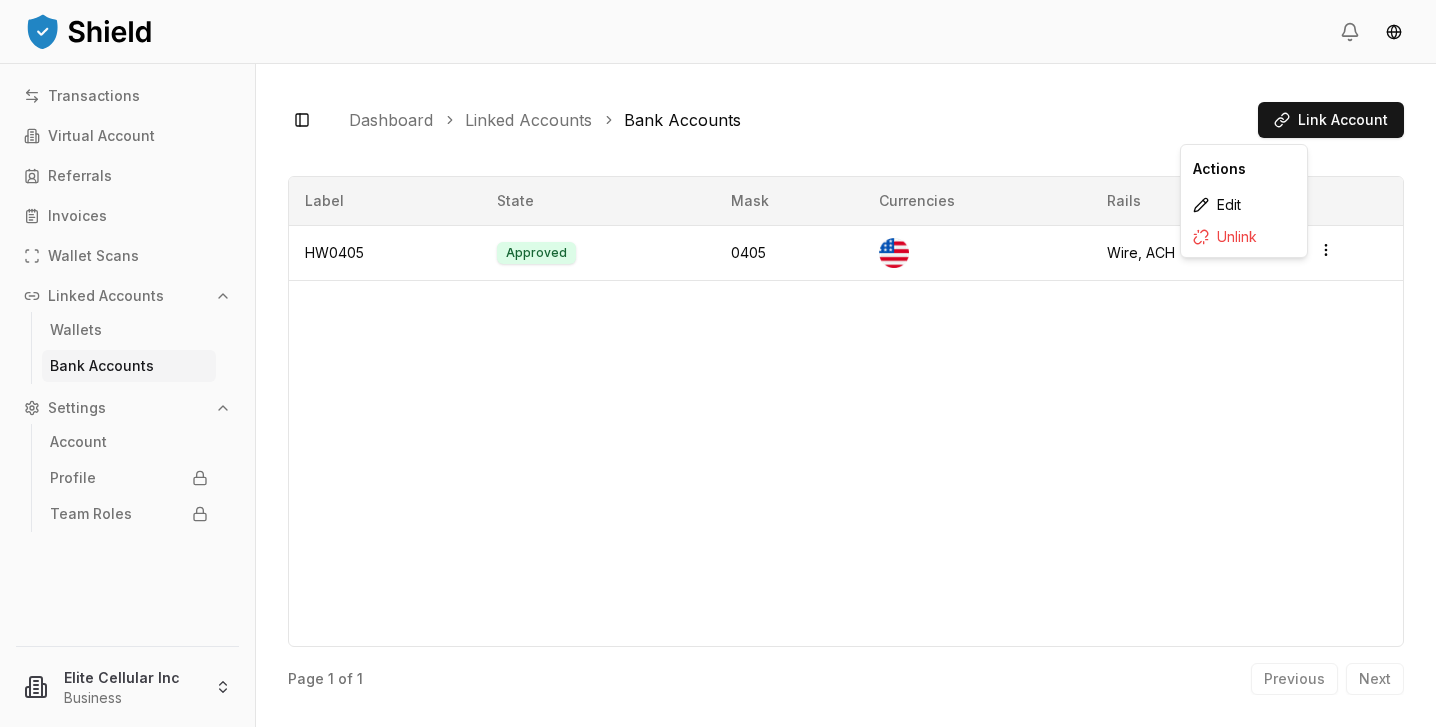 click on "Label State Mask Currencies Rails   HW0405   Approved   0405     Wire, ACH" at bounding box center (846, 411) 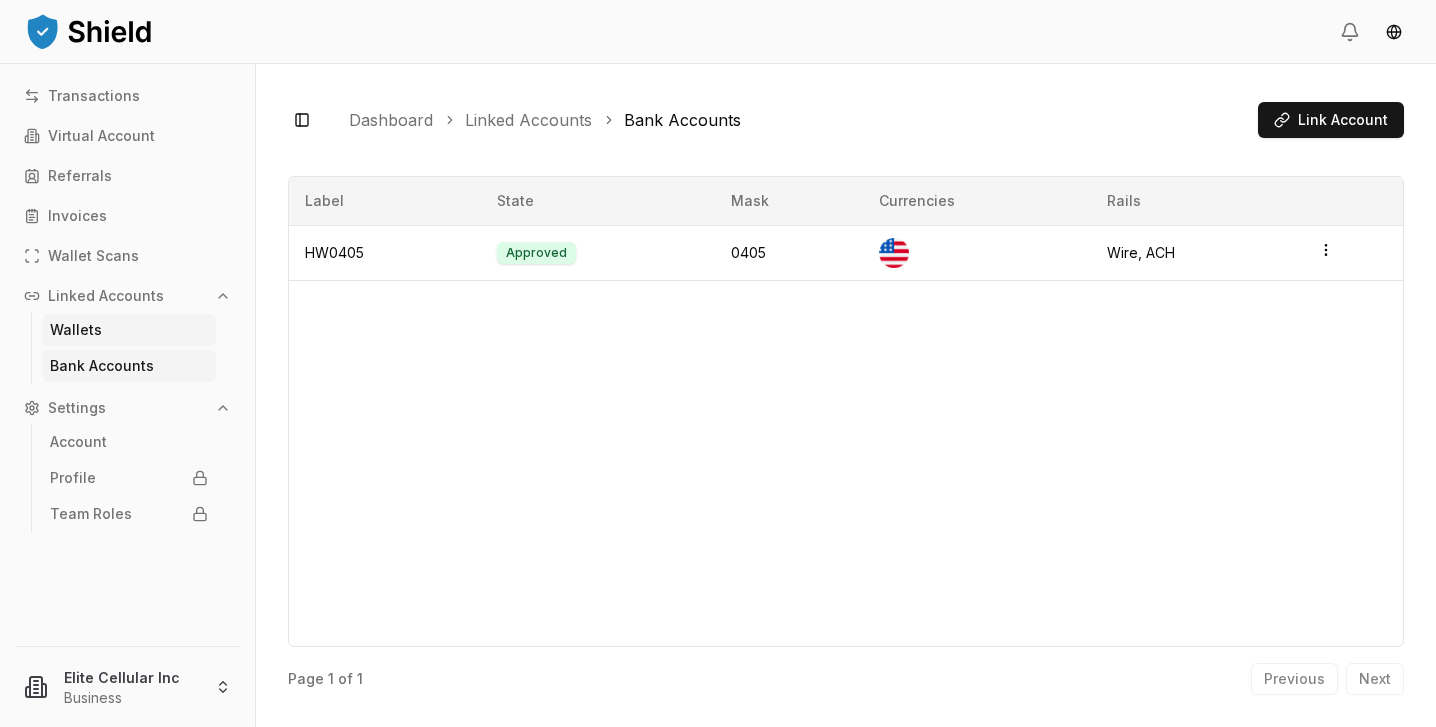 click on "Wallets" at bounding box center [76, 330] 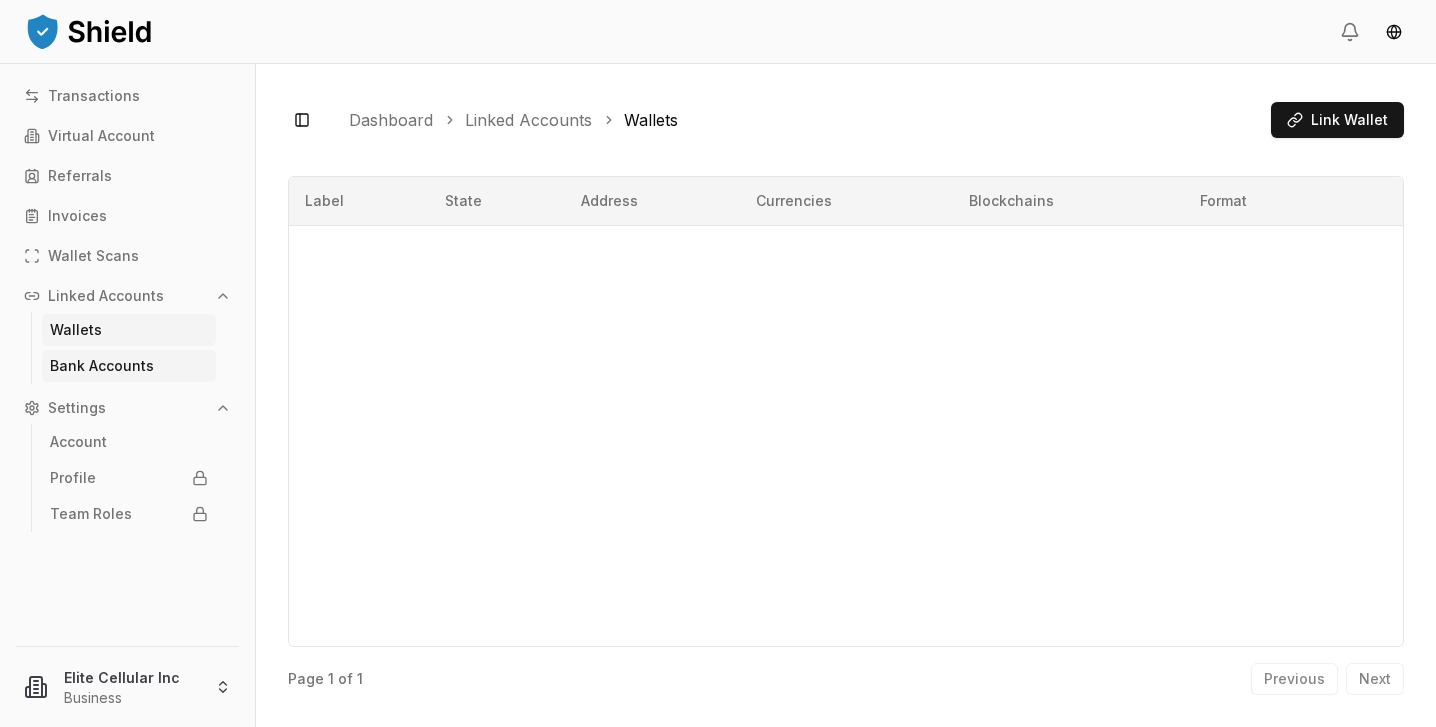 click on "Bank Accounts" at bounding box center [102, 366] 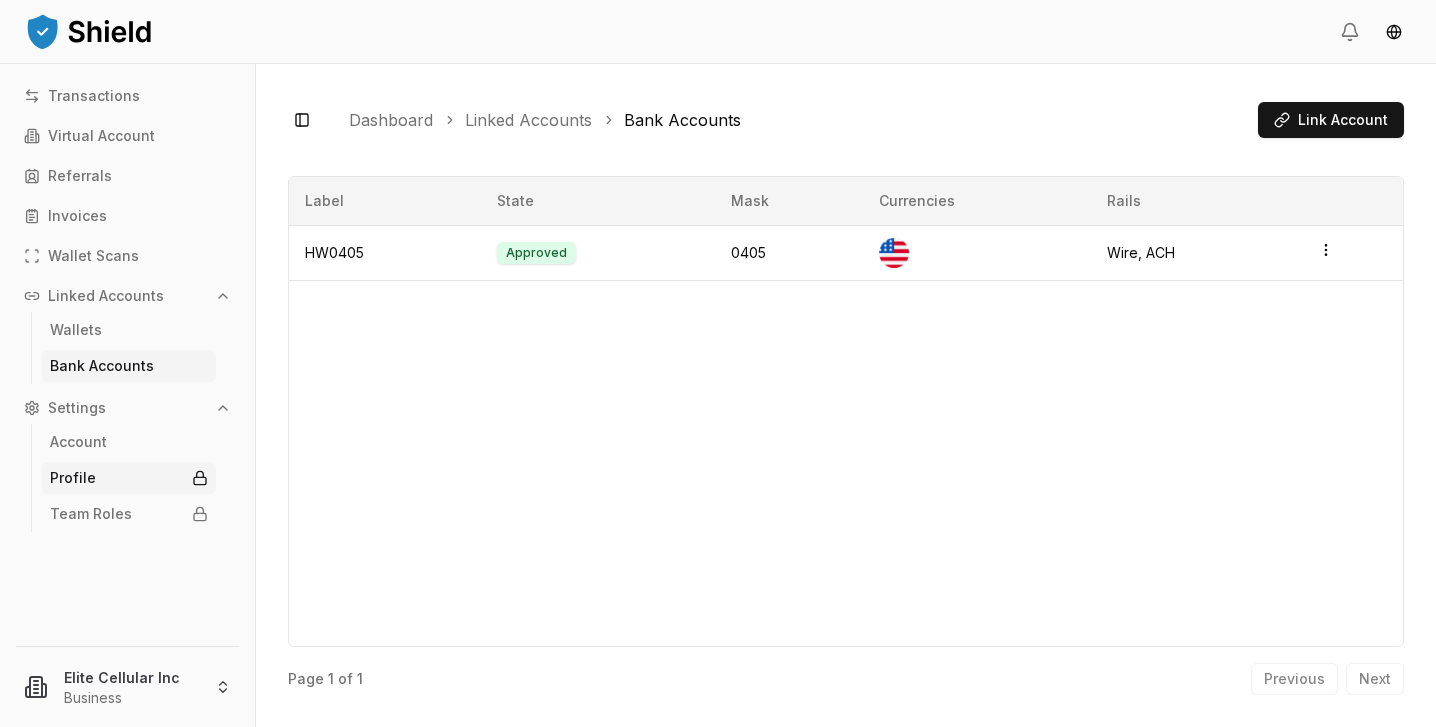 click 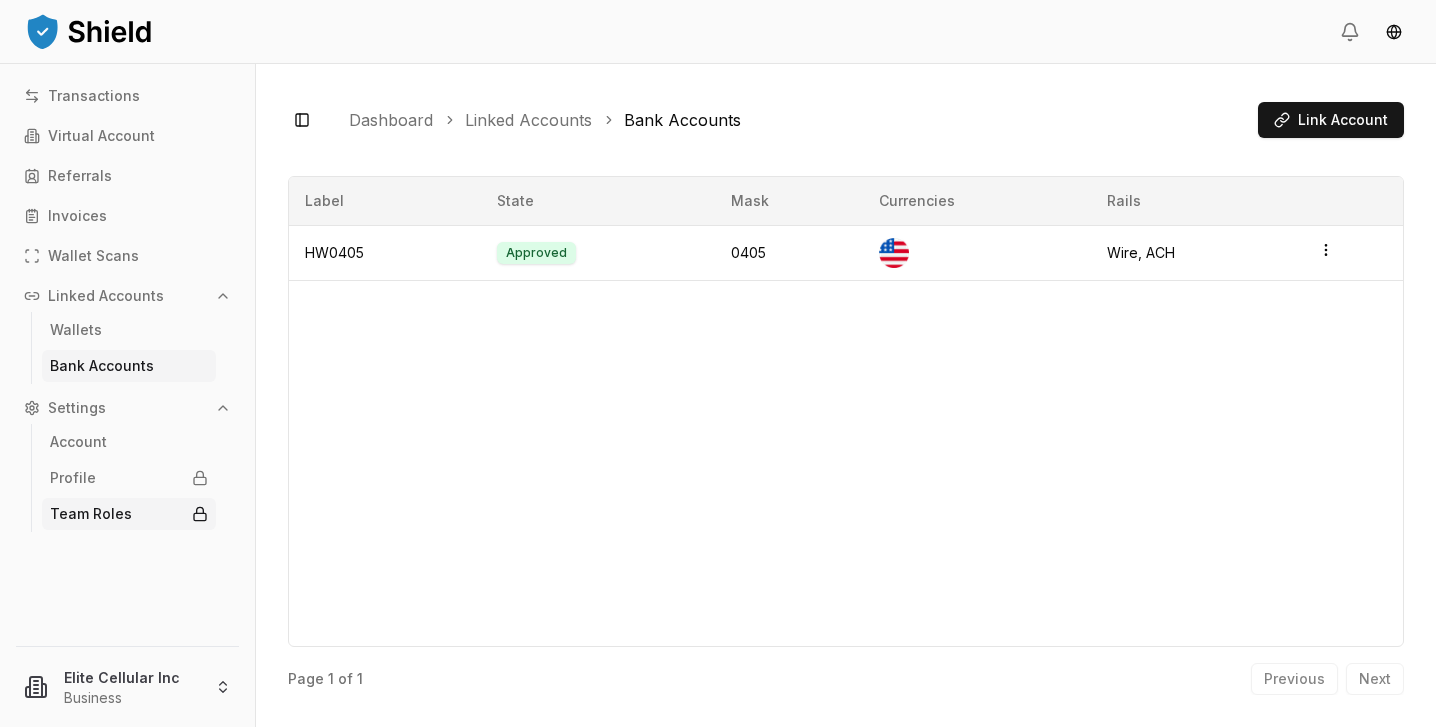 click on "Team Roles" at bounding box center (91, 514) 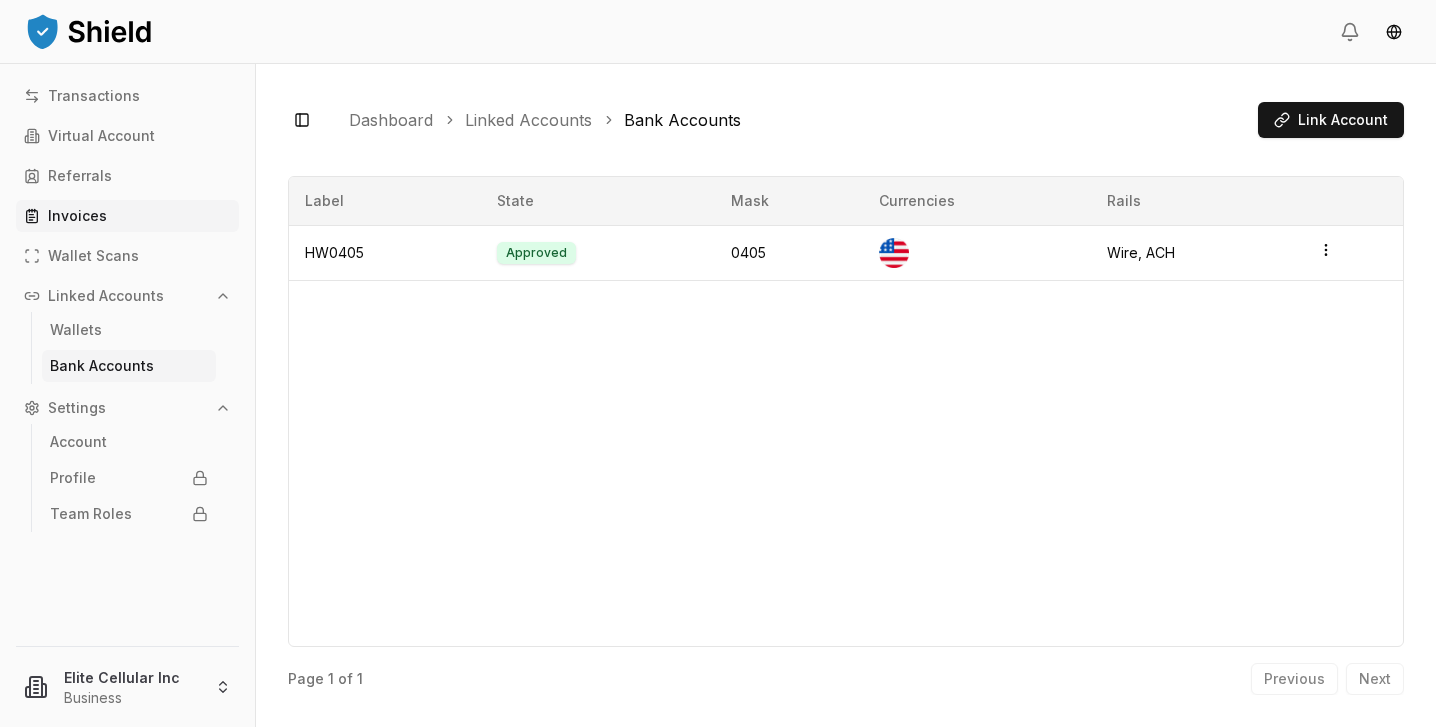 click on "Invoices" at bounding box center [77, 216] 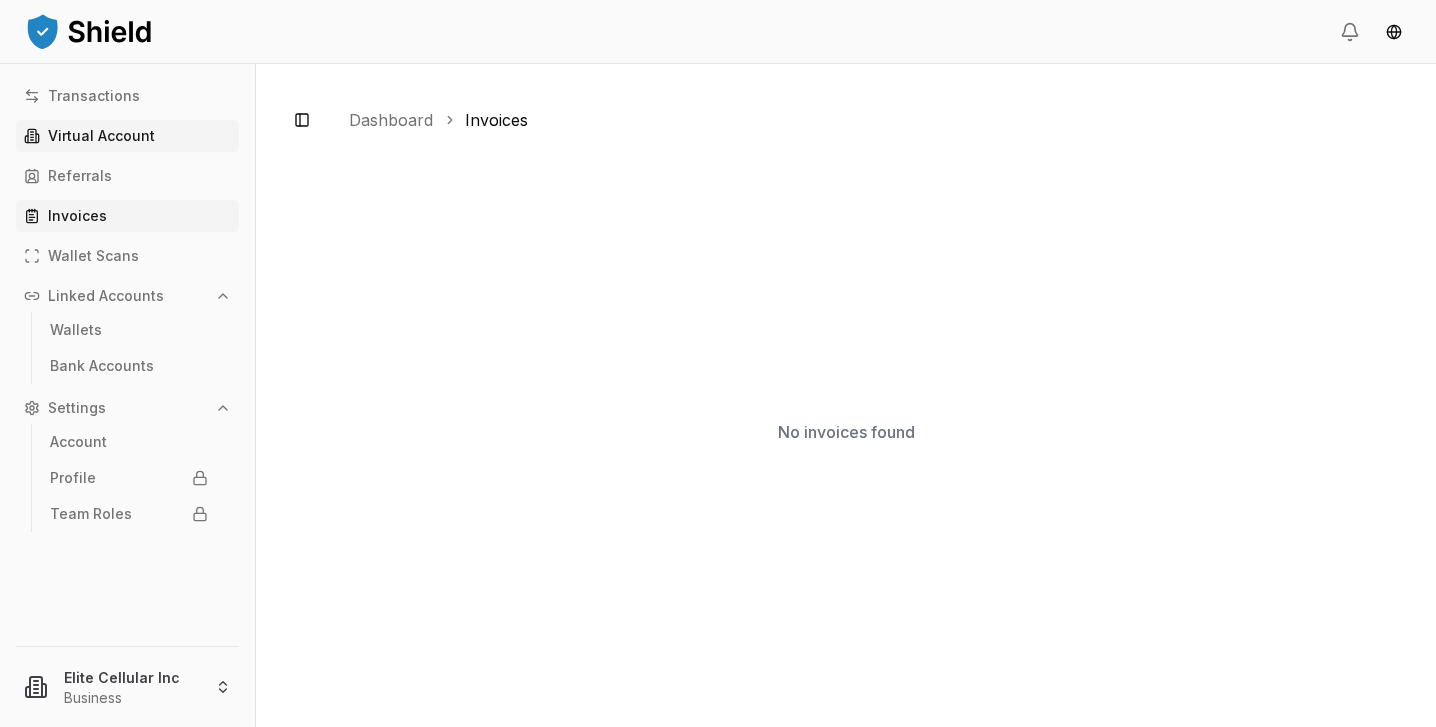 click on "Virtual Account" at bounding box center [101, 136] 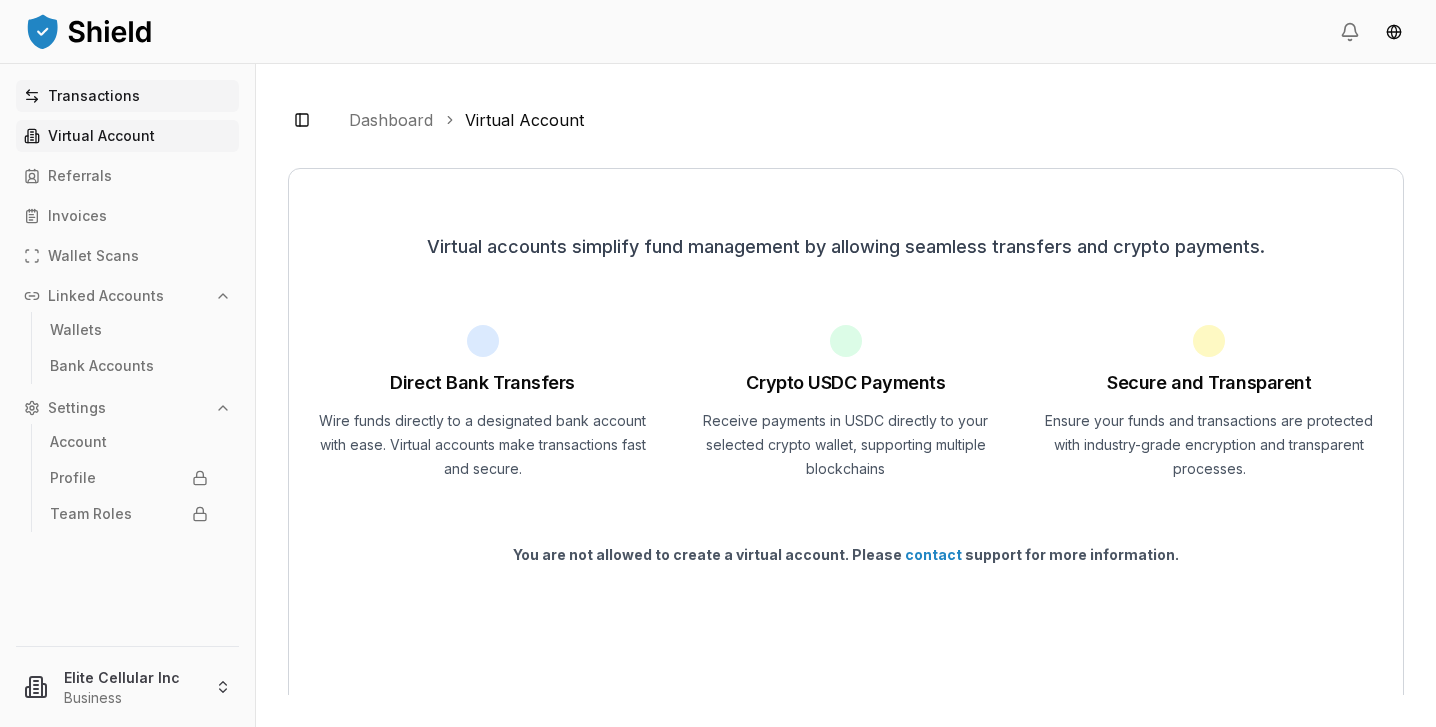 click on "Transactions" at bounding box center (94, 96) 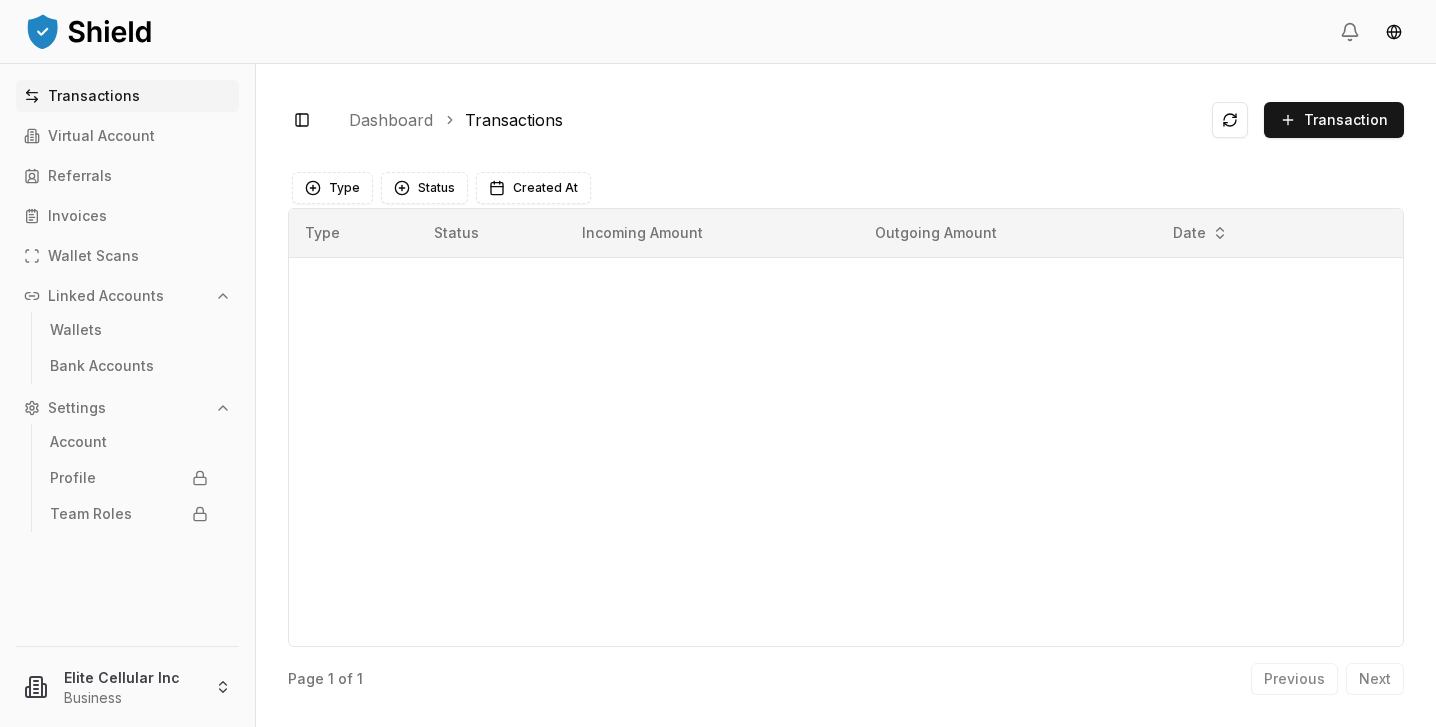 click on "Transactions" at bounding box center (94, 96) 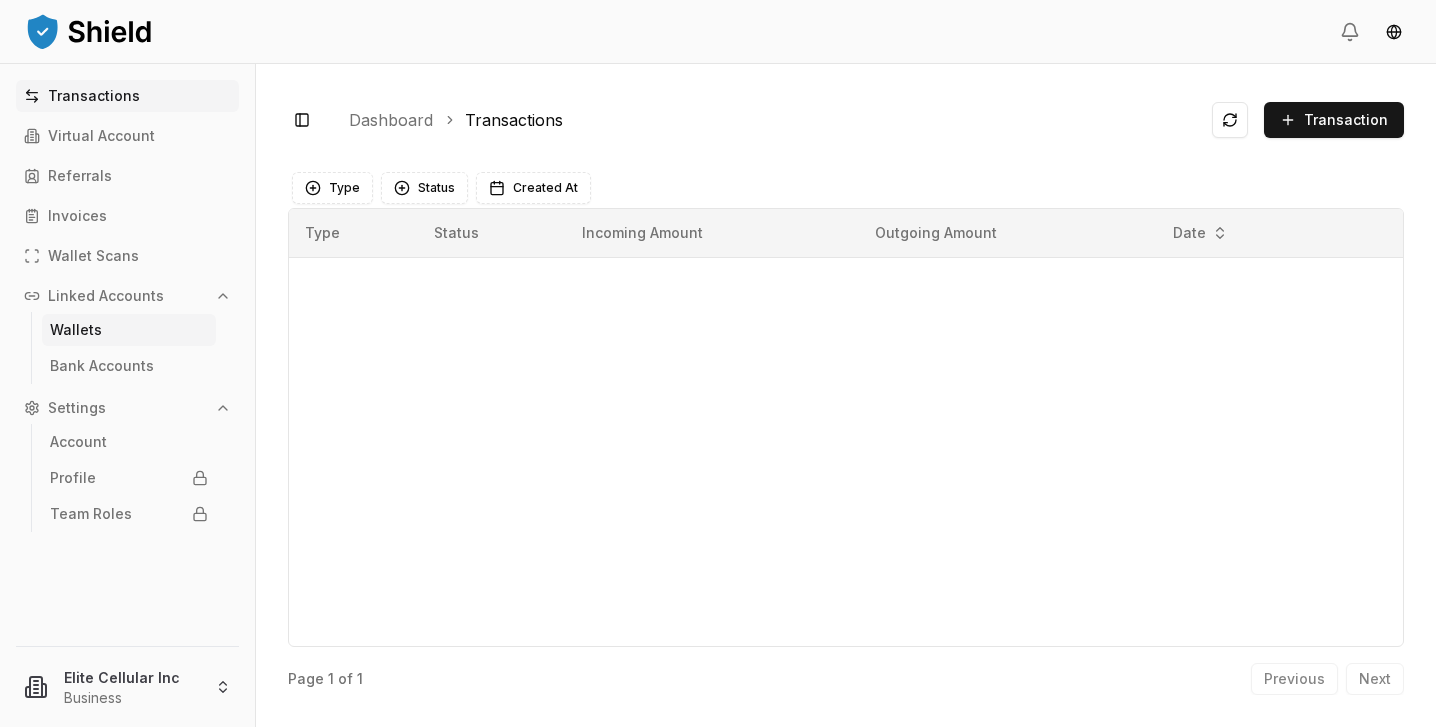 click on "Wallets" at bounding box center (76, 330) 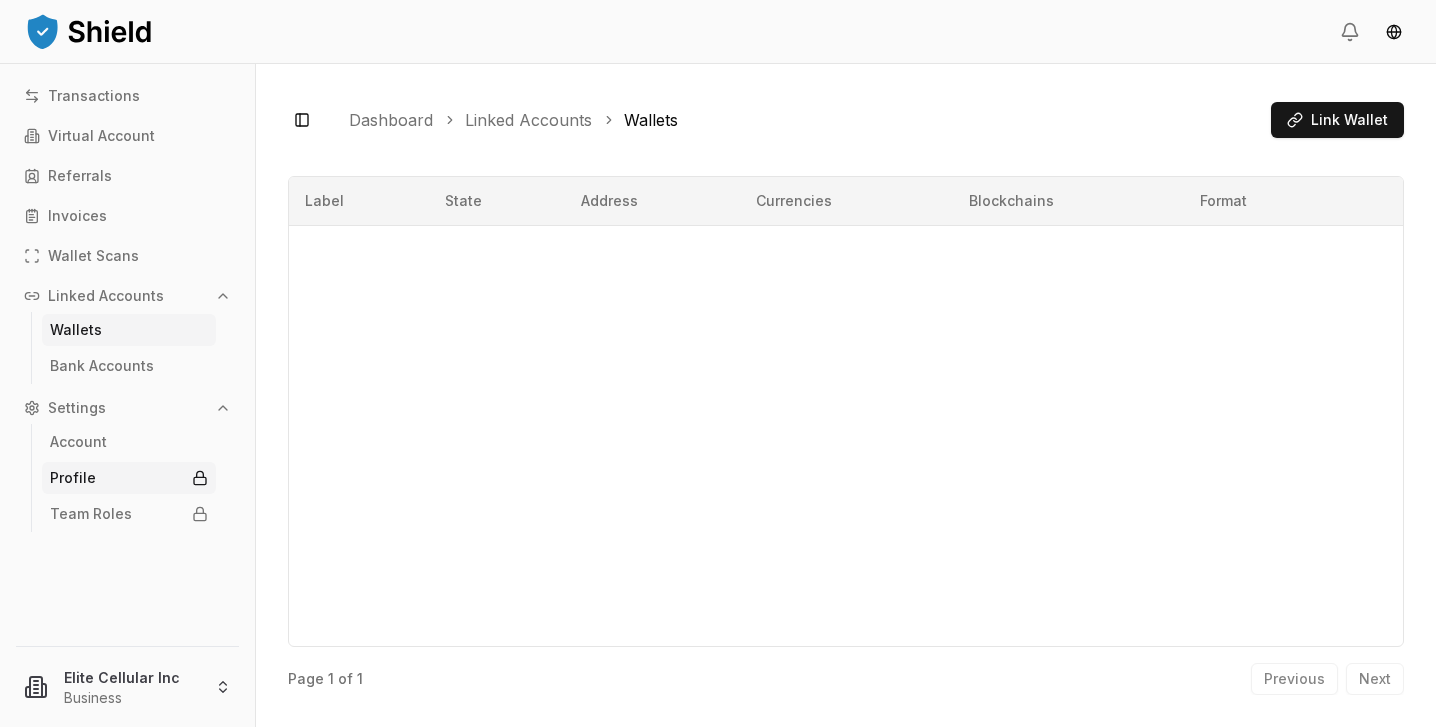 click 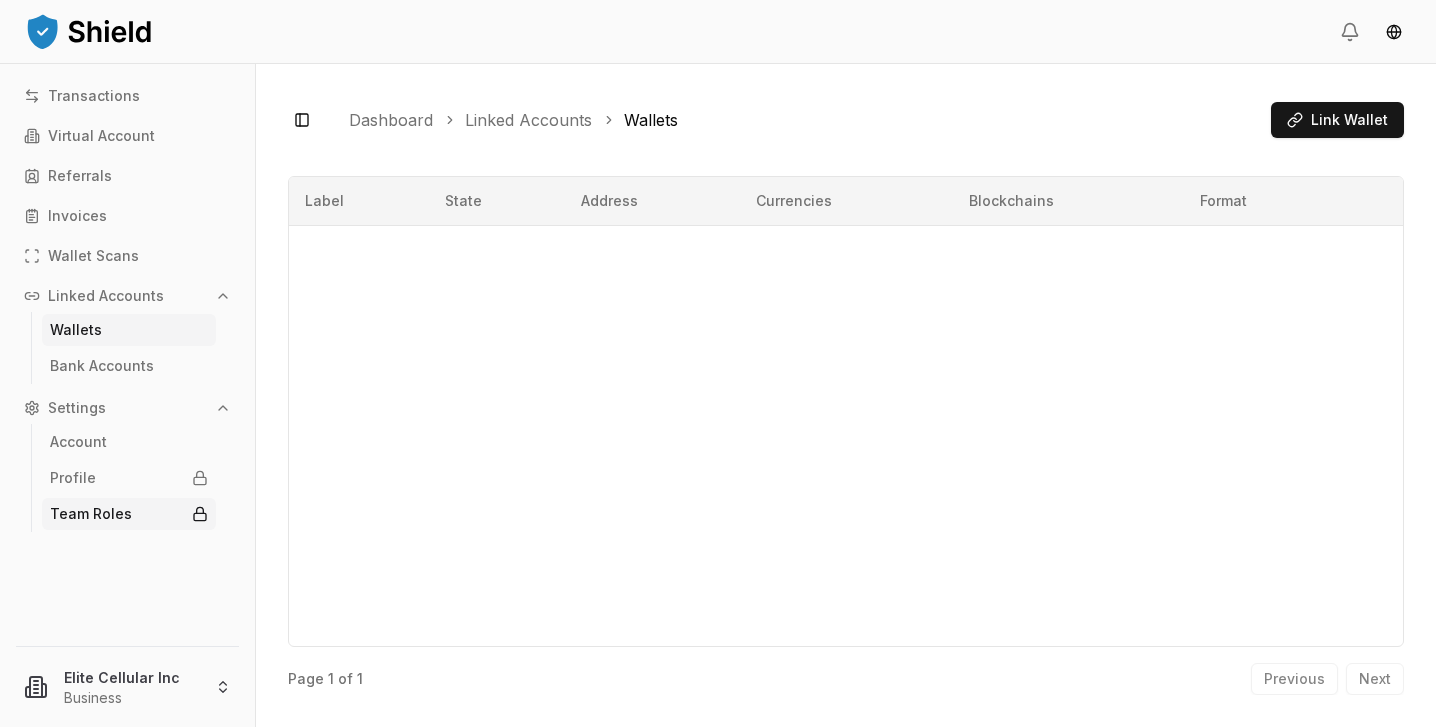 click 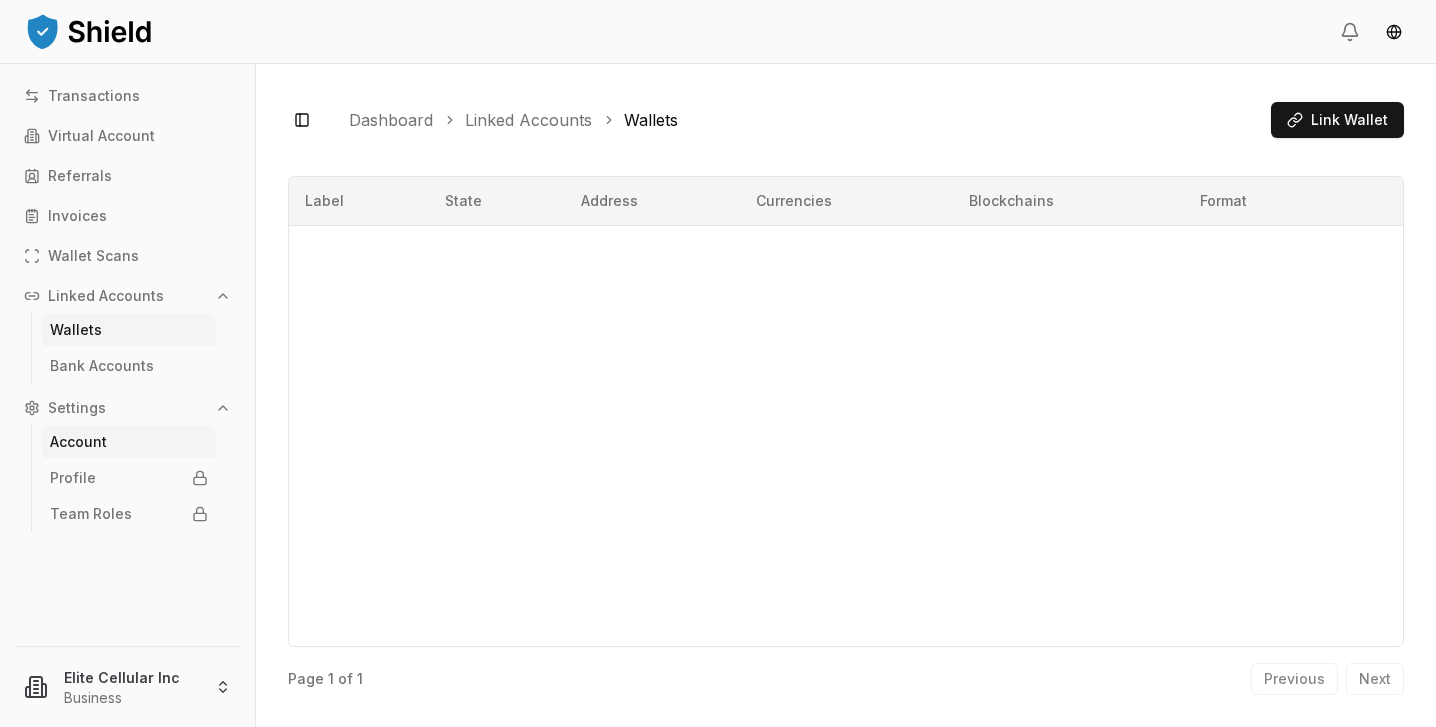 click on "Account" at bounding box center (78, 442) 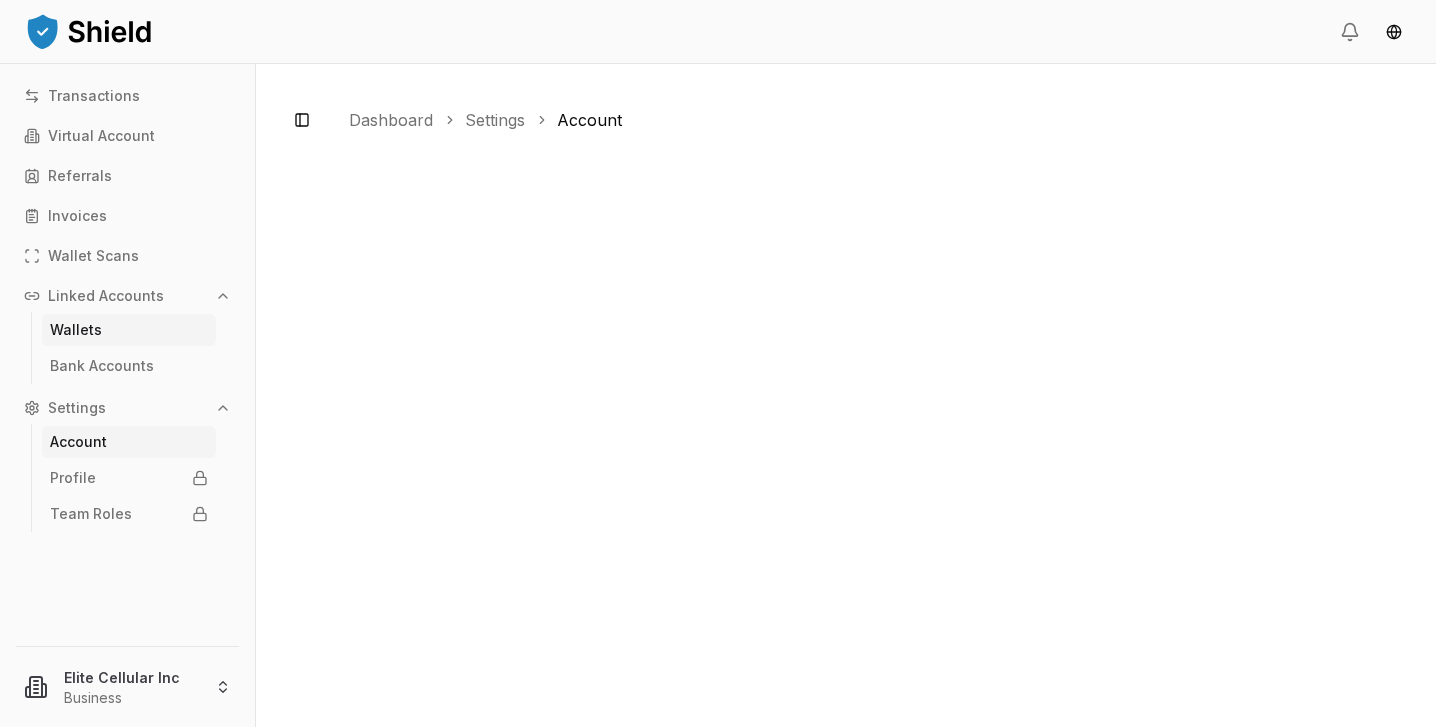 click on "Wallets" at bounding box center (76, 330) 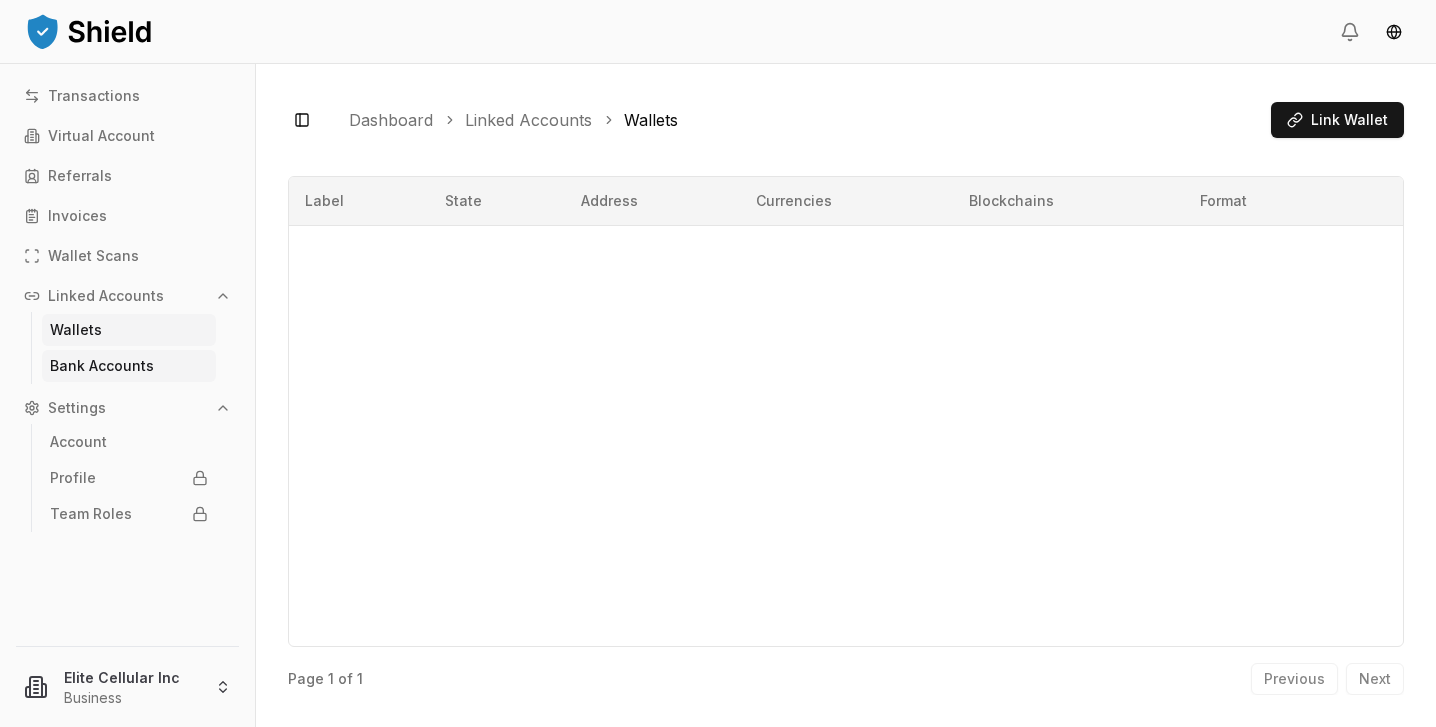 click on "Bank Accounts" at bounding box center [102, 366] 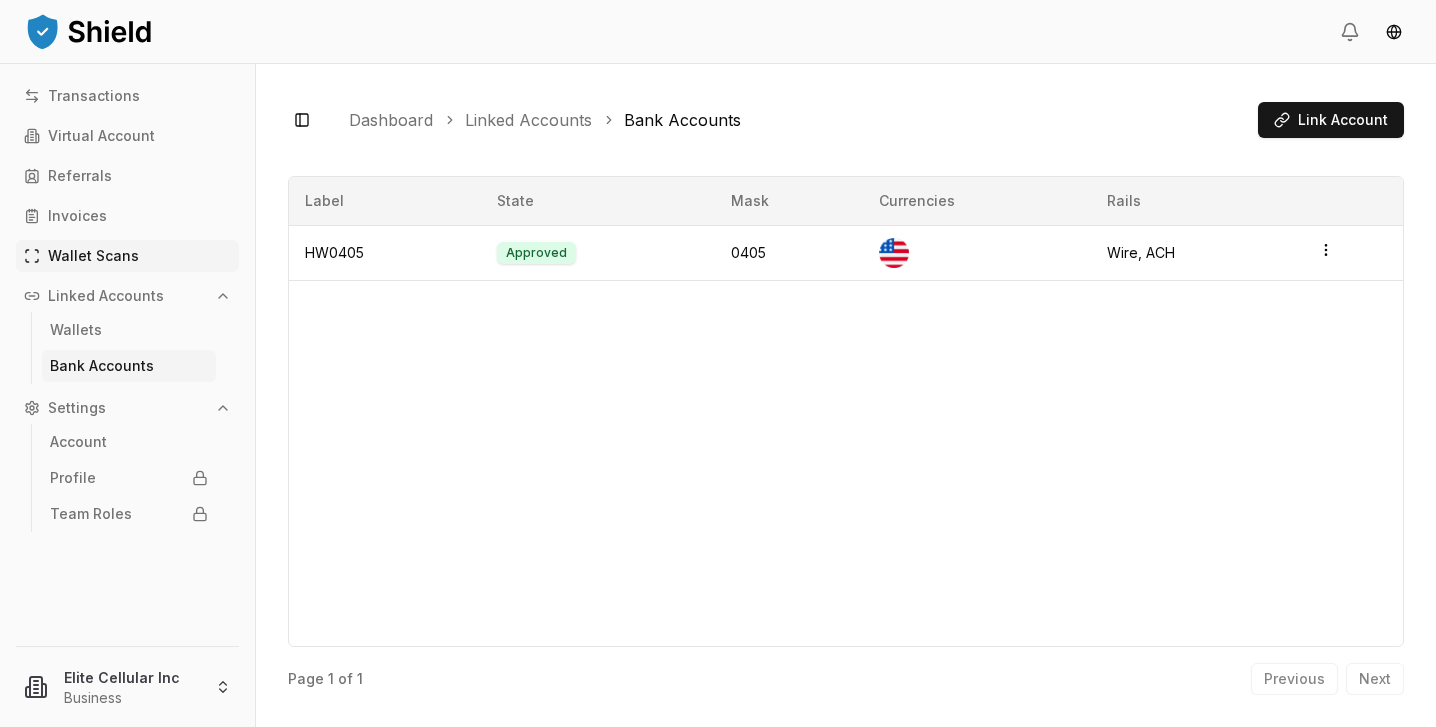 click on "Wallet Scans" at bounding box center (93, 256) 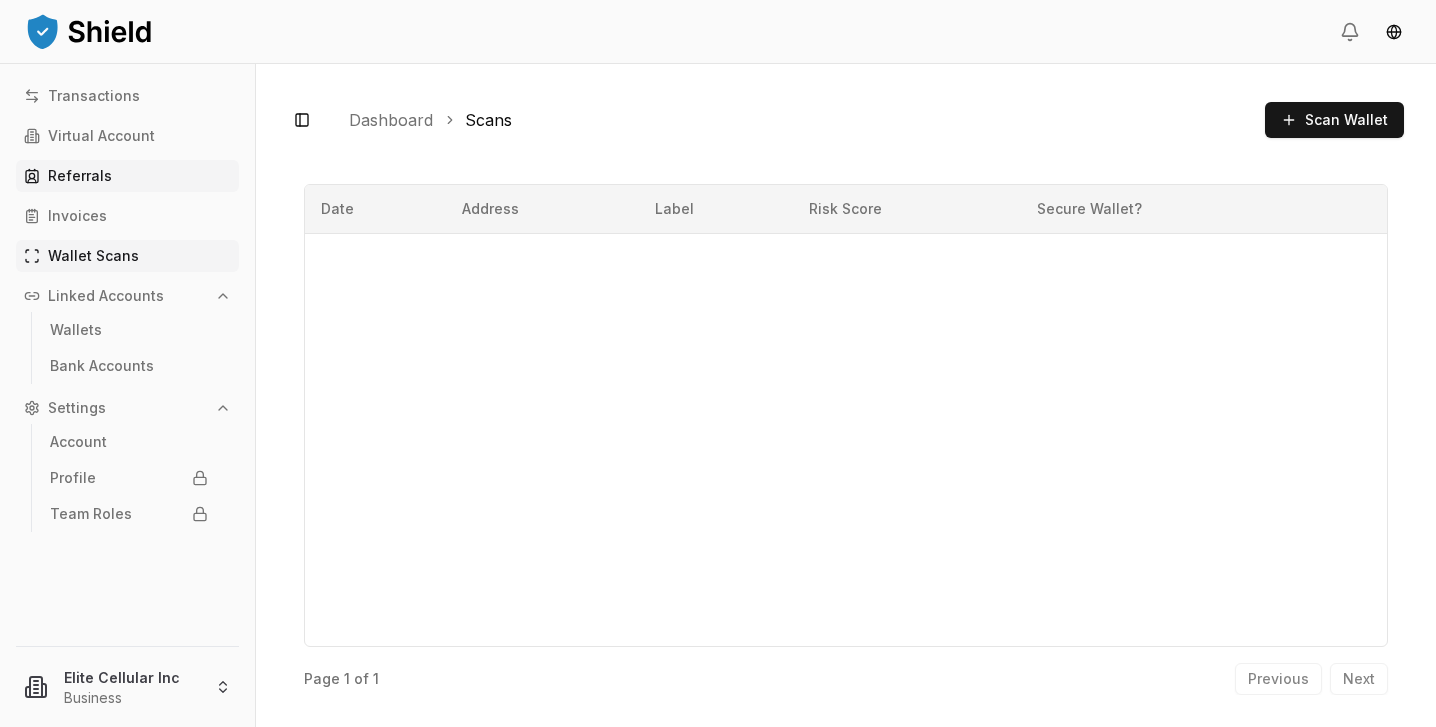 click on "Referrals" at bounding box center [80, 176] 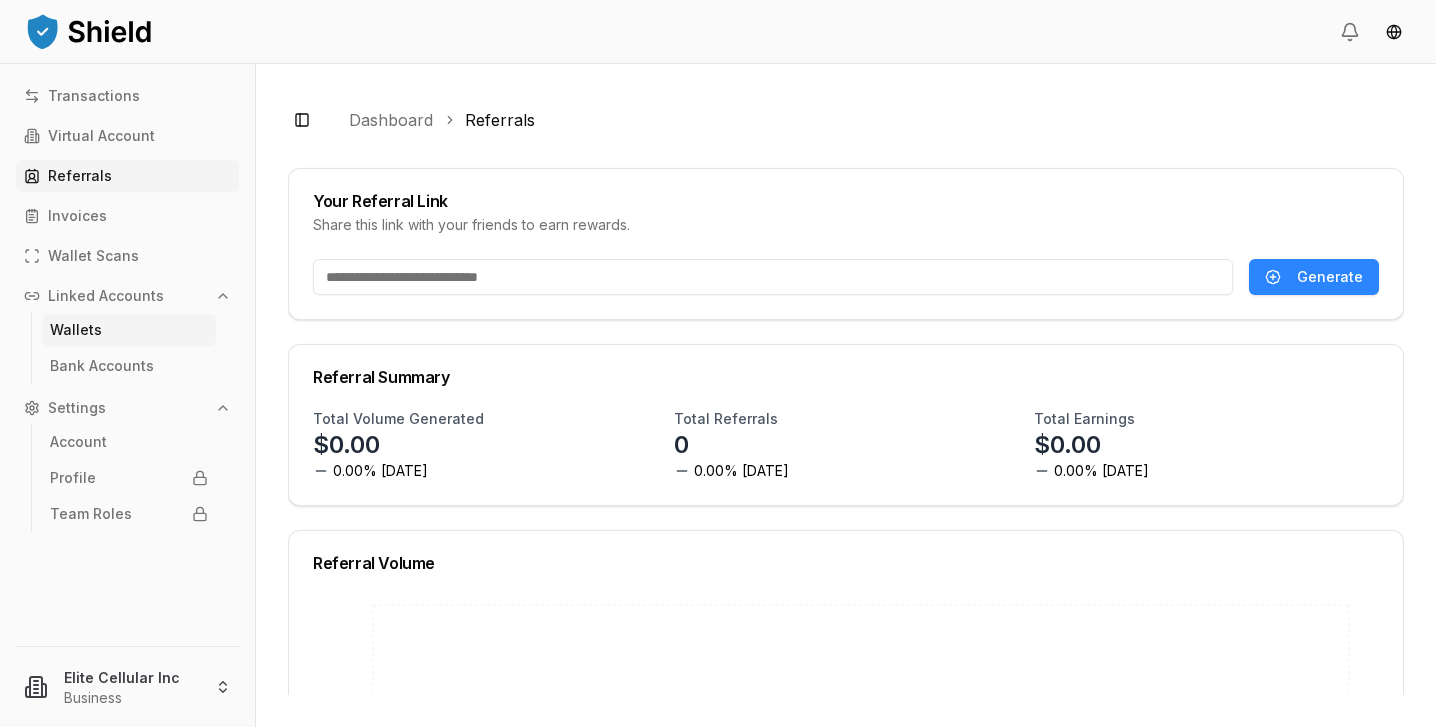 click on "Wallets" at bounding box center (76, 330) 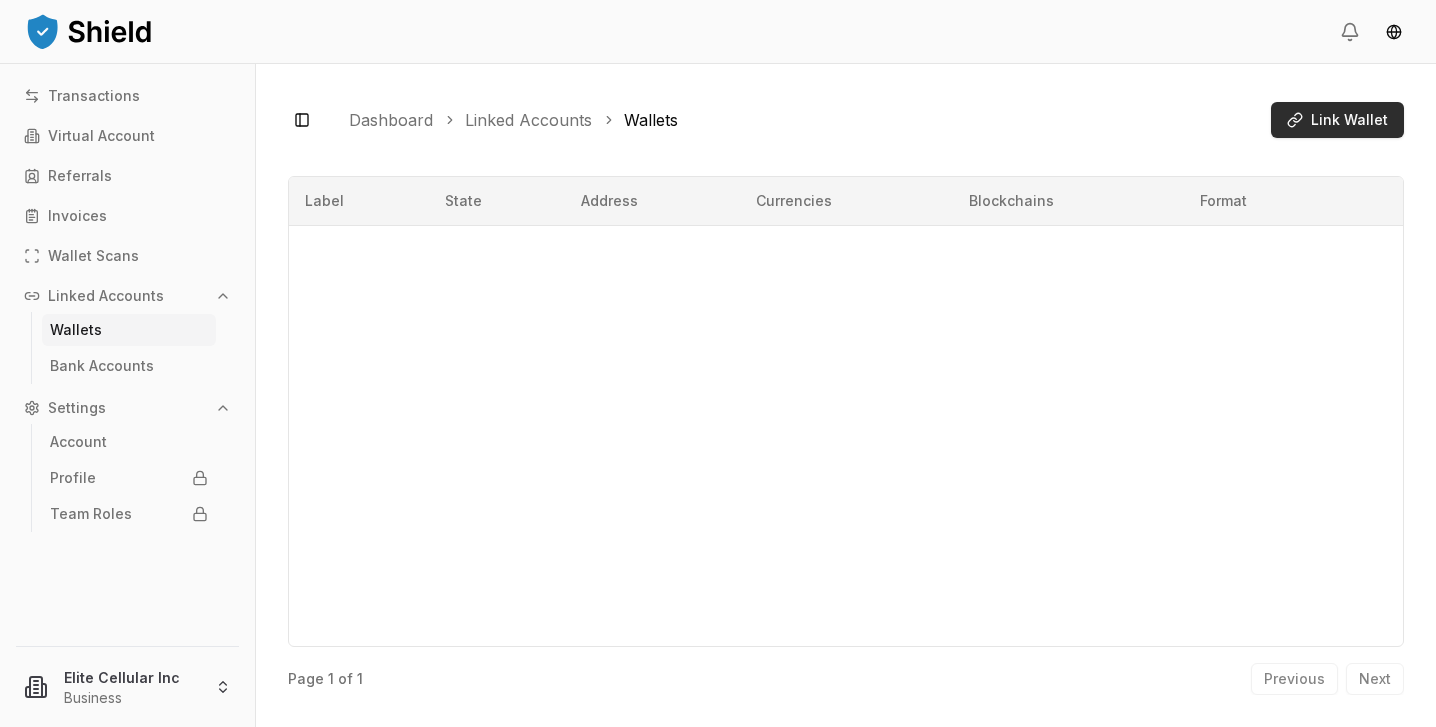 click on "Link Wallet" at bounding box center [1349, 120] 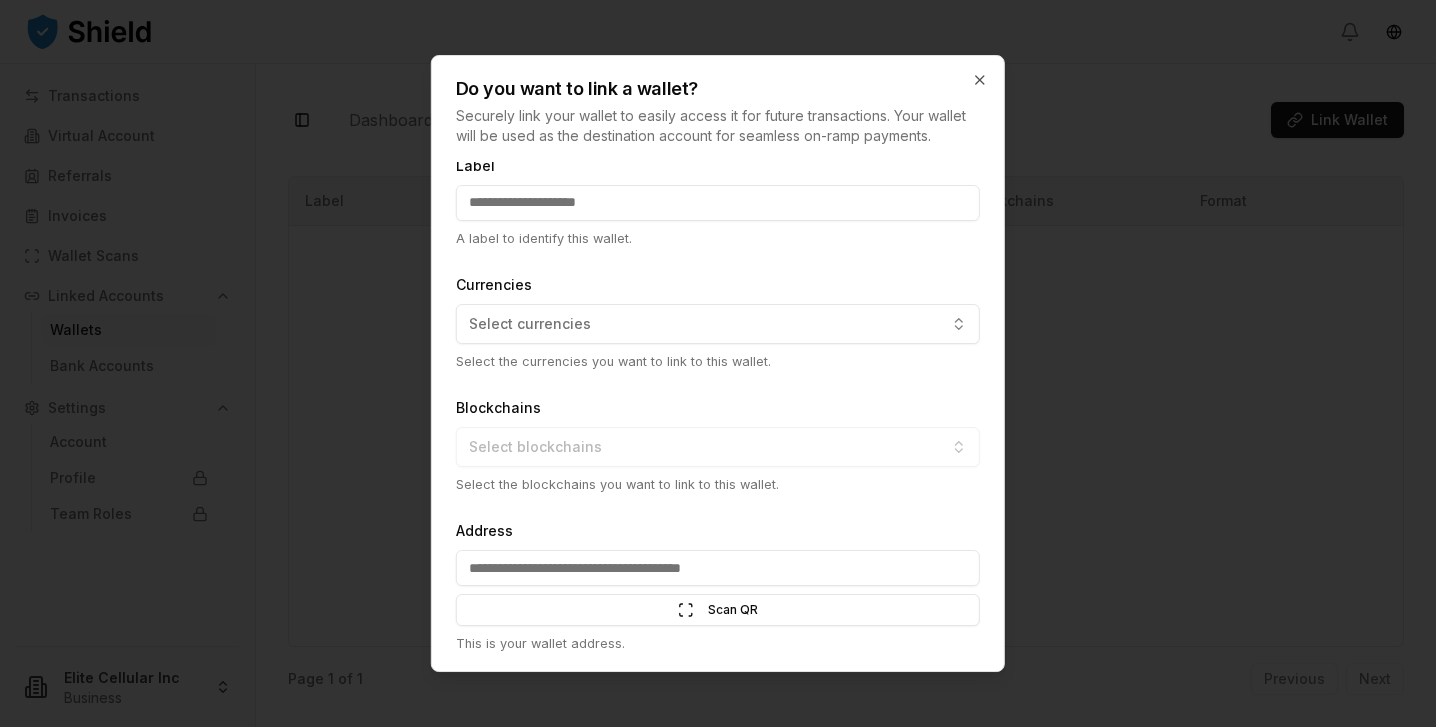 scroll, scrollTop: 0, scrollLeft: 0, axis: both 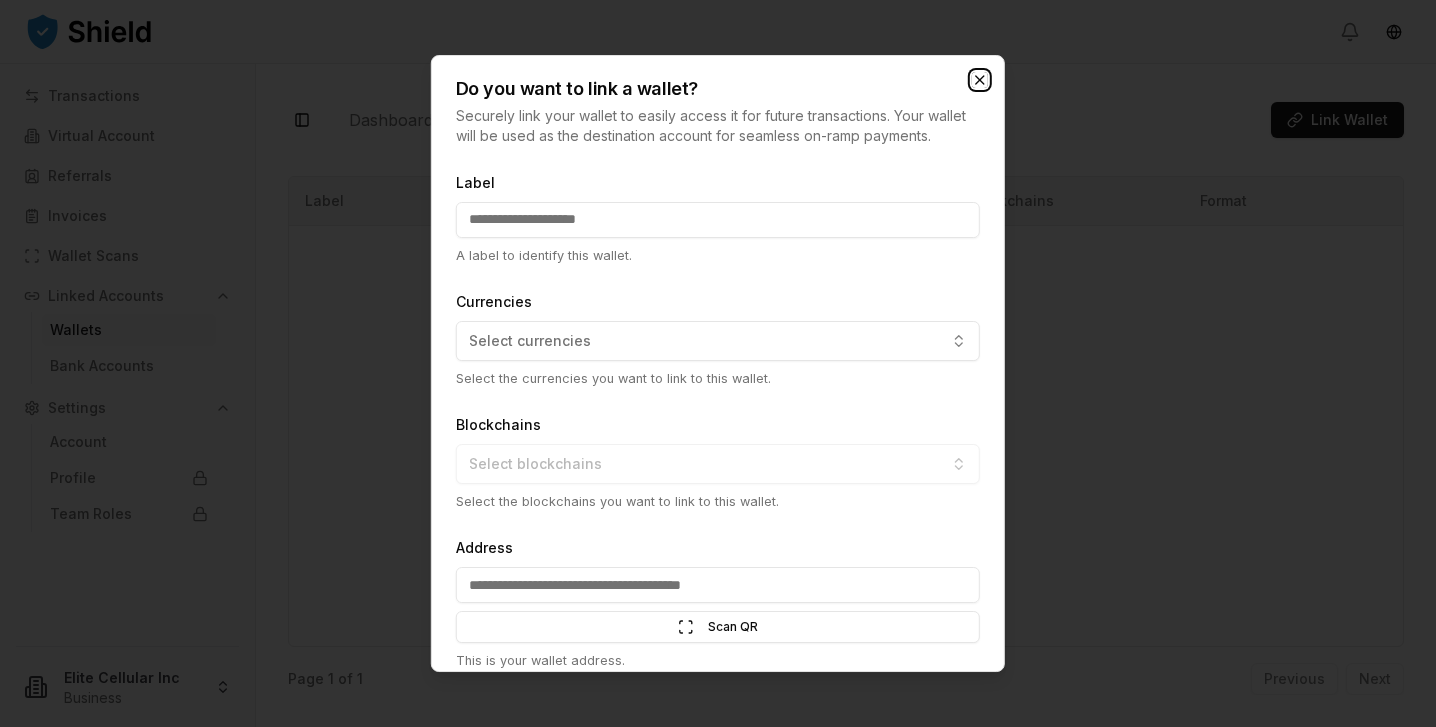 click 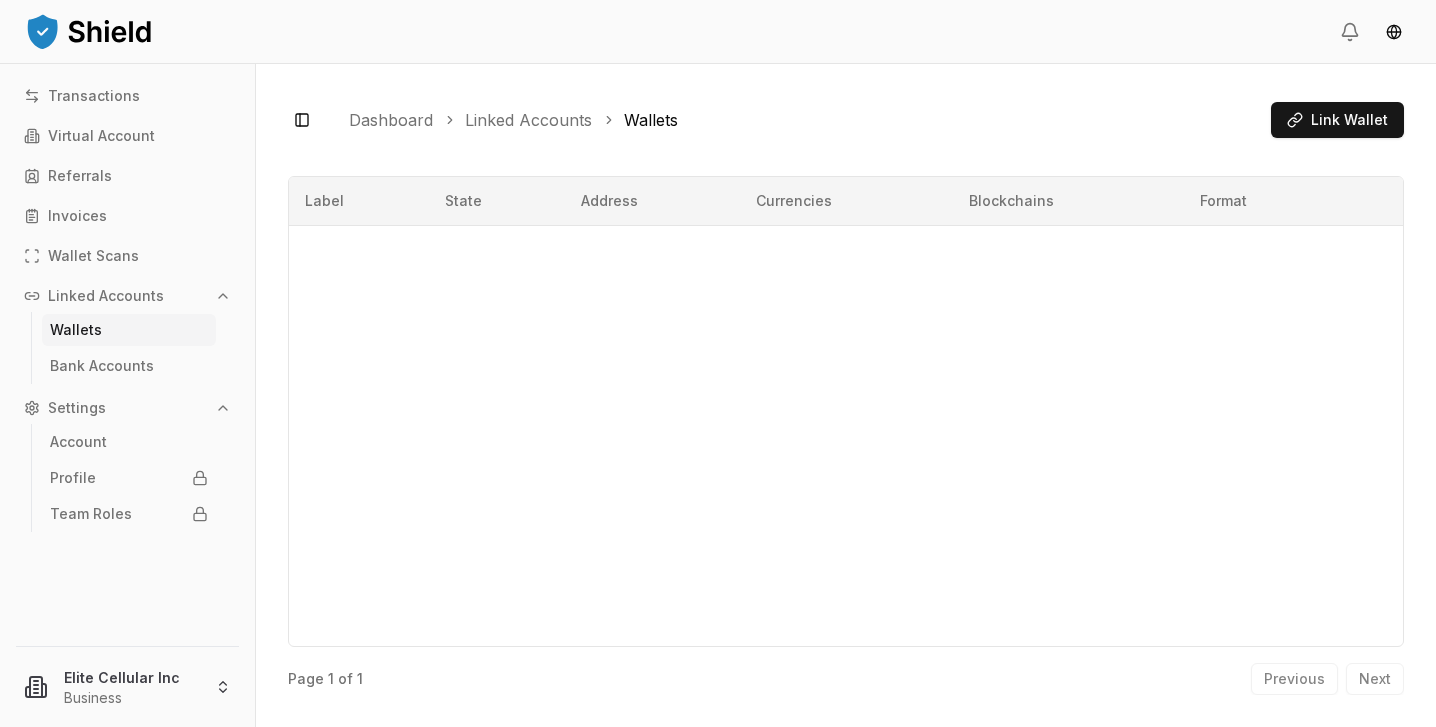 click on "Label State Address Currencies Blockchains Format" at bounding box center (846, 411) 